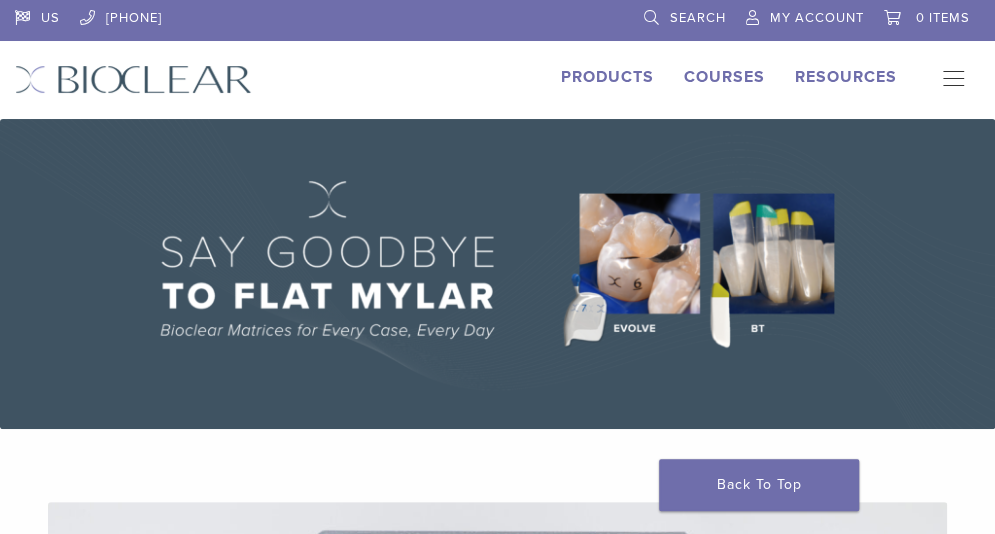scroll, scrollTop: 0, scrollLeft: 0, axis: both 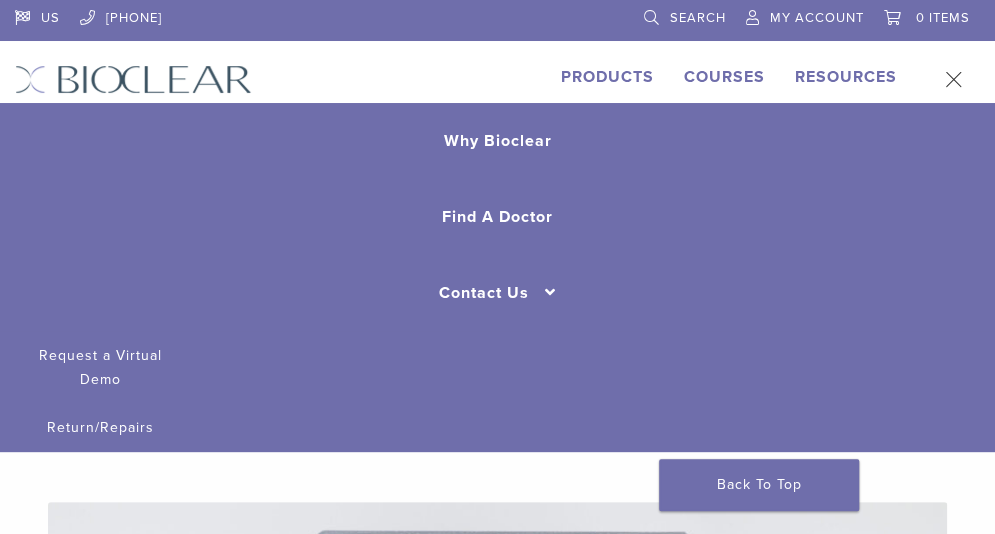 click on "Courses" at bounding box center [724, 77] 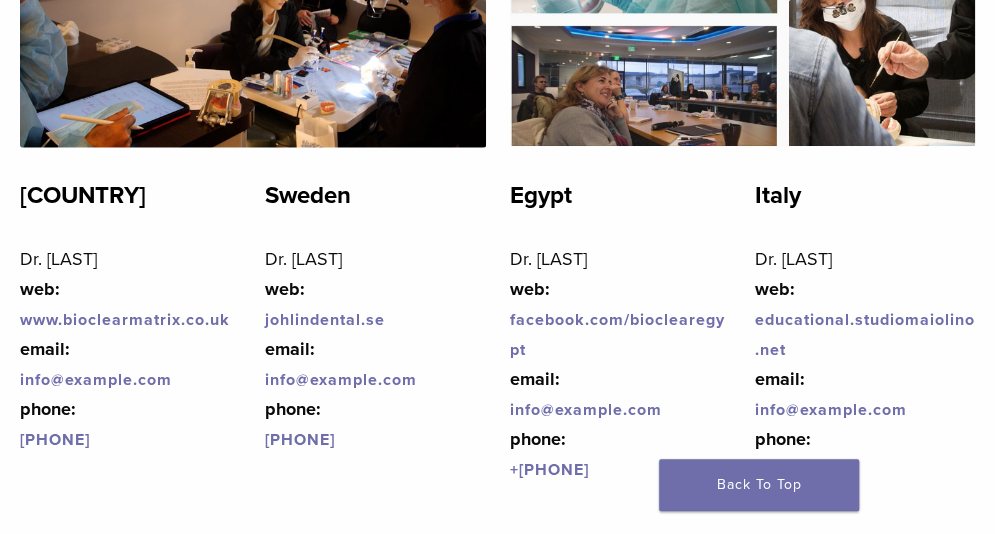 scroll, scrollTop: 4795, scrollLeft: 0, axis: vertical 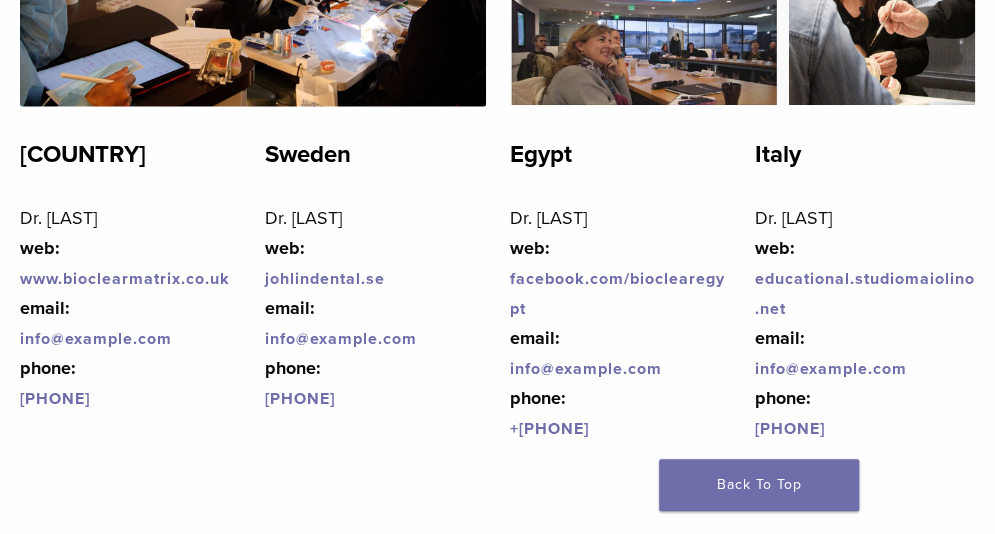 click on "www.bioclearmatrix.co.u" at bounding box center (120, 279) 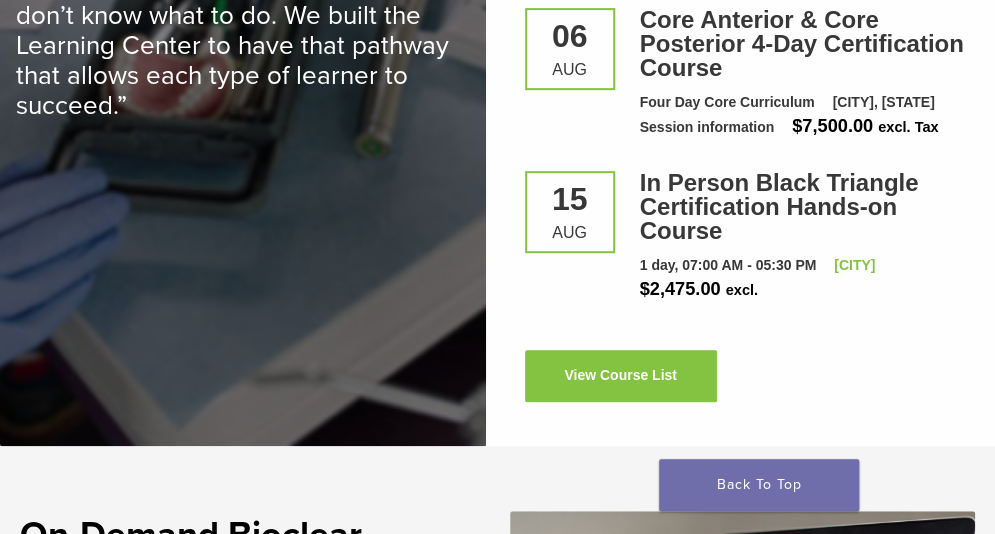 scroll, scrollTop: 3449, scrollLeft: 0, axis: vertical 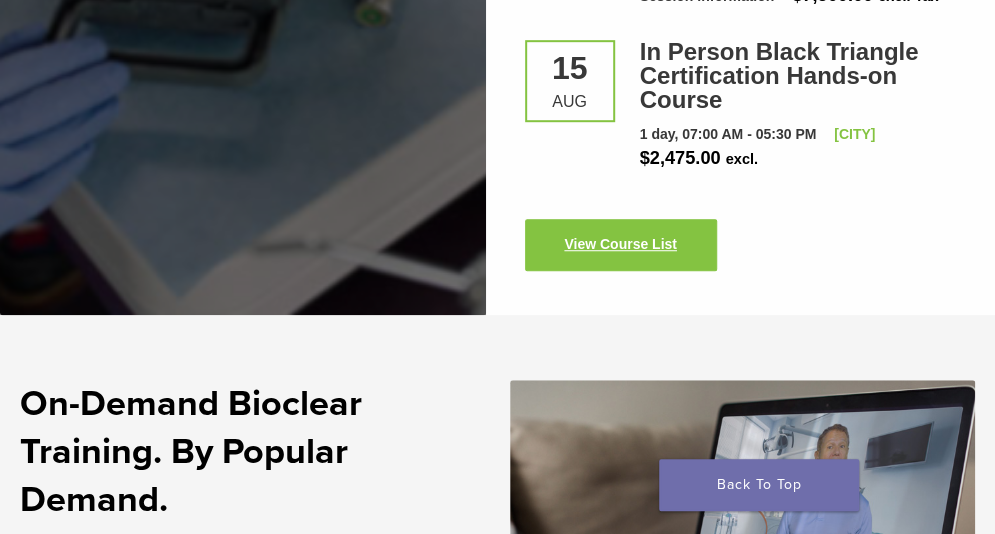 click on "View Course List" at bounding box center [621, 245] 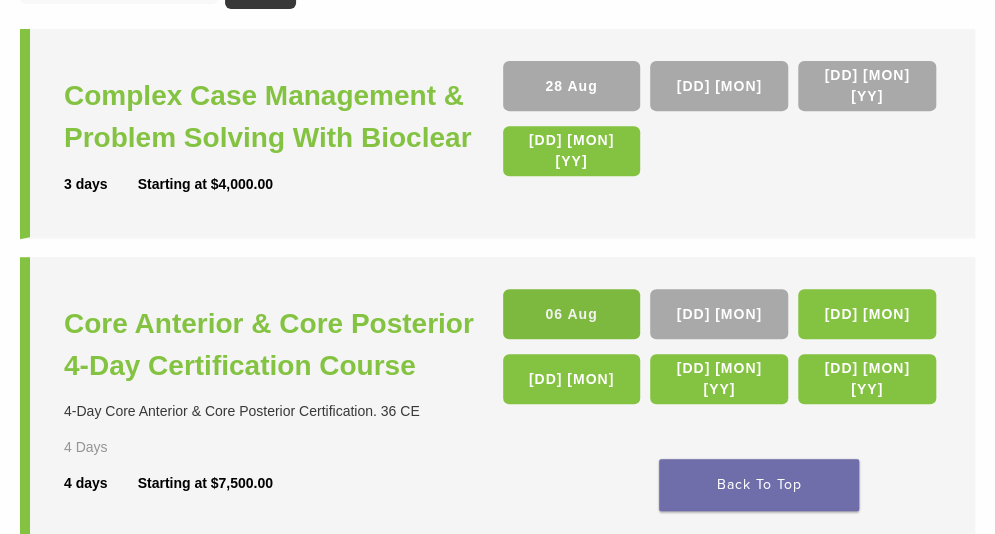 scroll, scrollTop: 280, scrollLeft: 0, axis: vertical 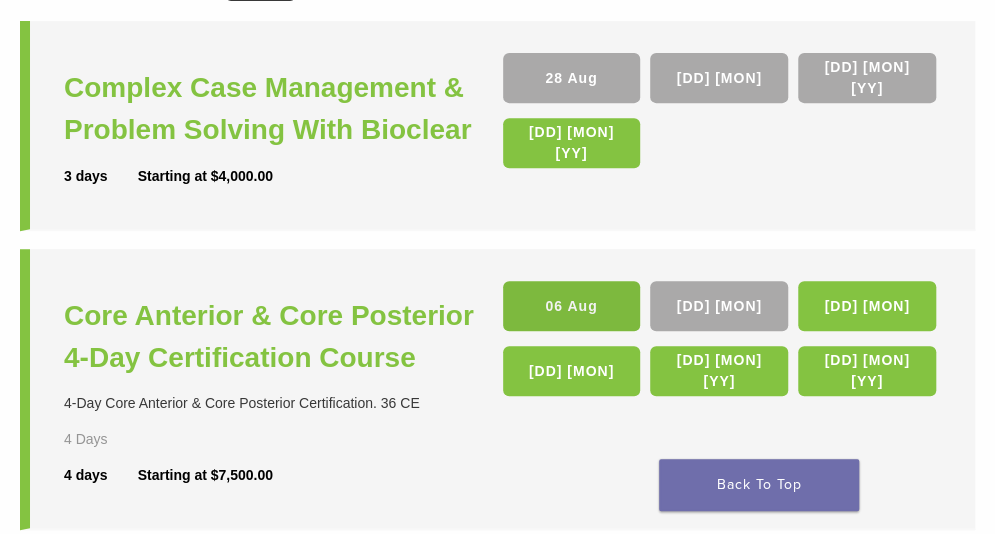 click on "06 Aug" at bounding box center (572, 306) 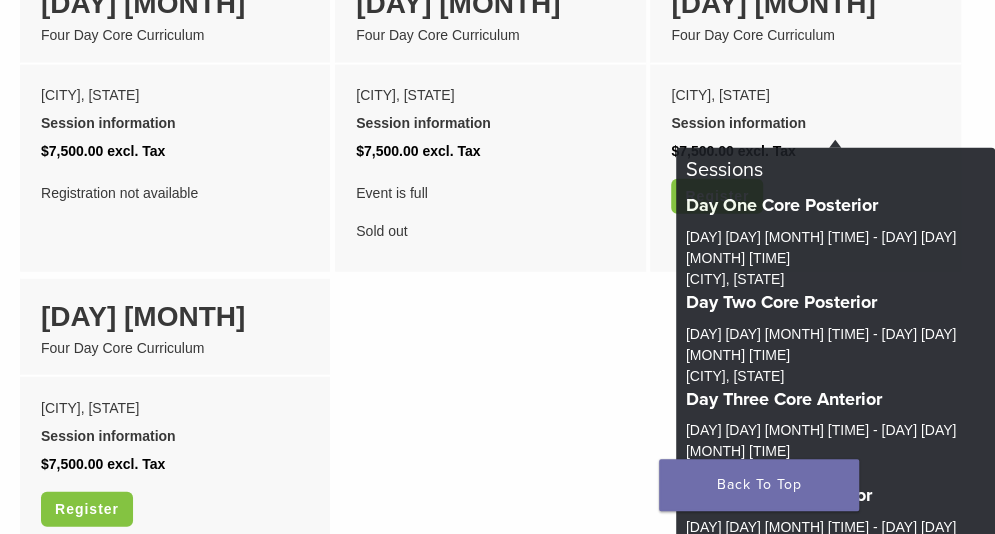 scroll, scrollTop: 1740, scrollLeft: 0, axis: vertical 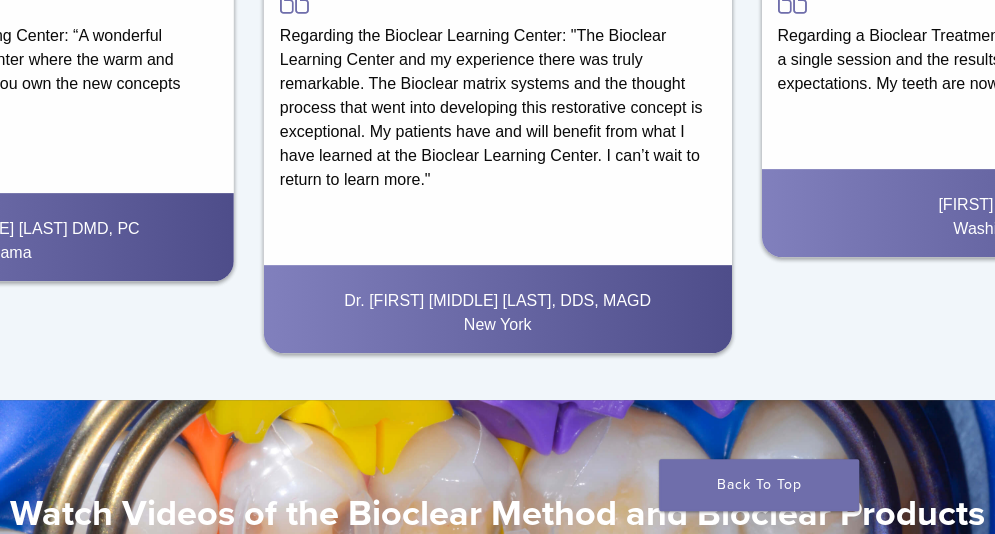click on "Regarding the Bioclear Learning Center:
"The Bioclear Learning Center and my experience there was truly remarkable. The Bioclear matrix systems and the thought process that went into developing this restorative concept is exceptional. My patients have and will benefit from what I have learned at the Bioclear Learning Center. I can’t wait to return to learn more."
Dr. John C. Comisi, DDS, MAGD
New York" at bounding box center (498, 162) 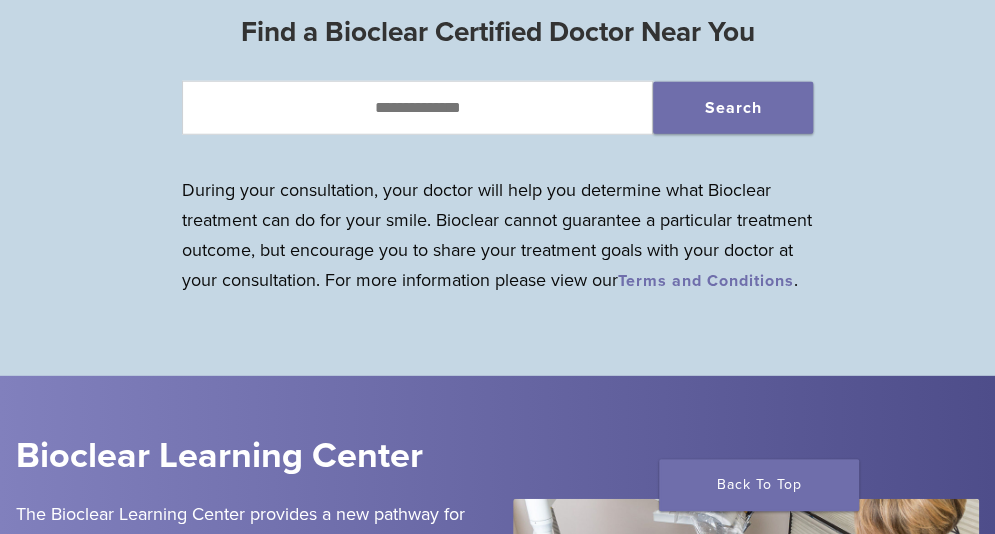 scroll, scrollTop: 1792, scrollLeft: 0, axis: vertical 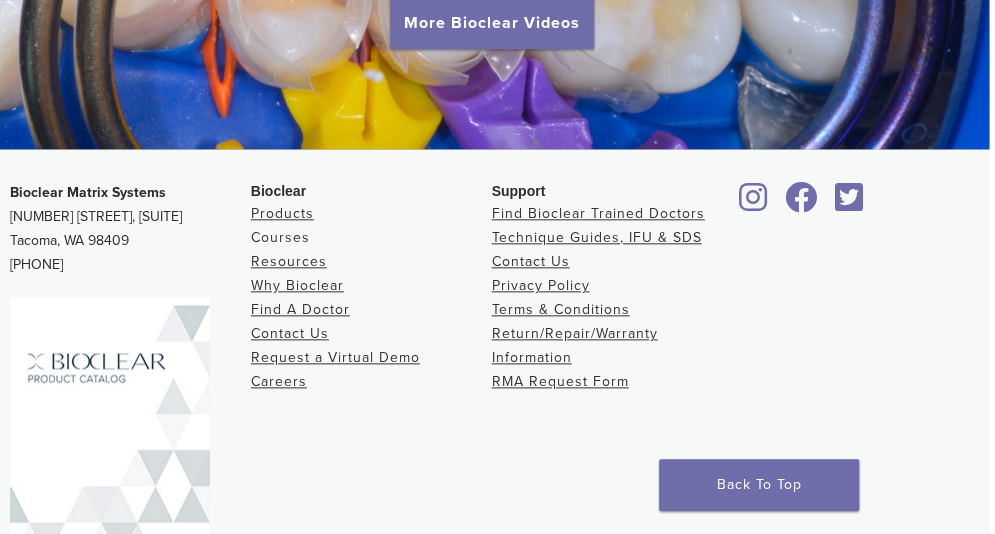 click on "Courses" at bounding box center (280, 237) 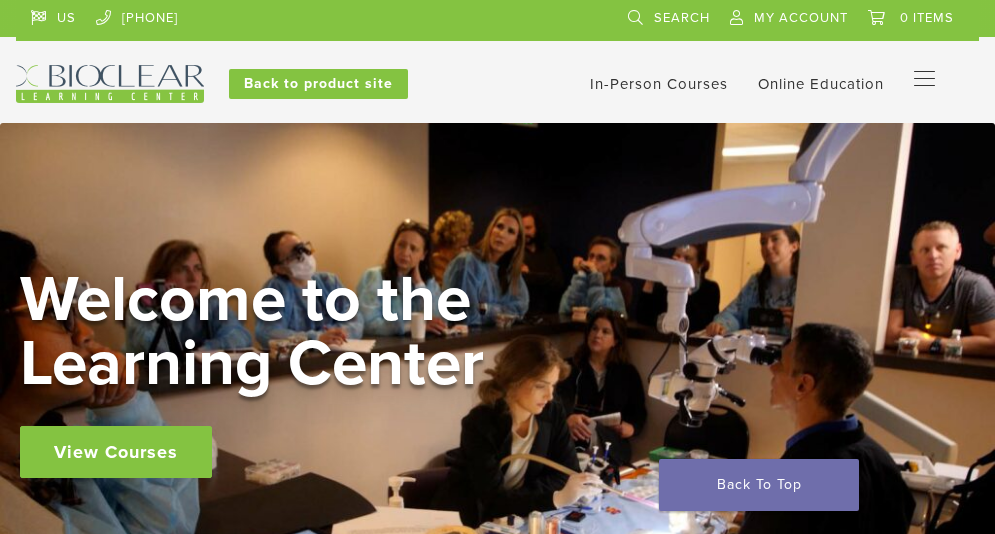 scroll, scrollTop: 0, scrollLeft: 0, axis: both 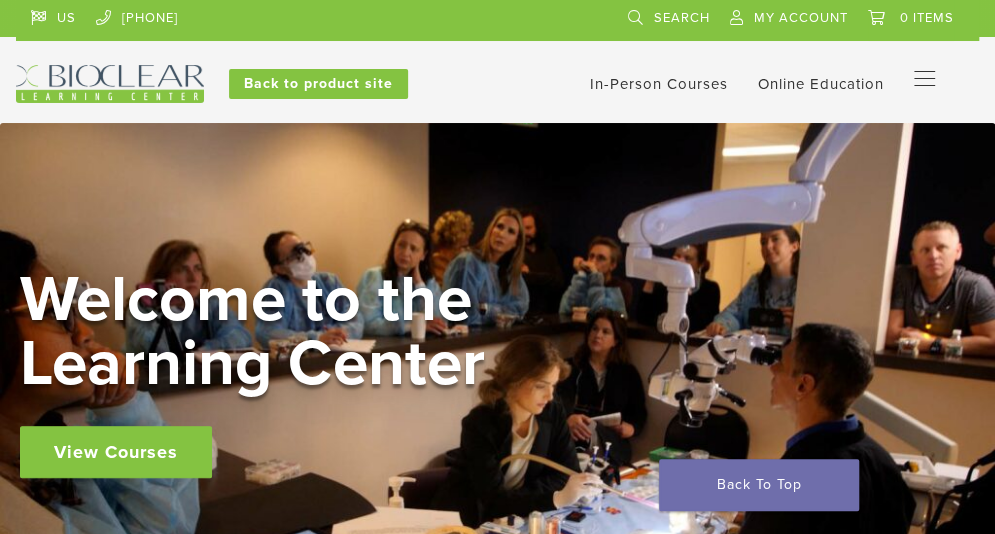 click at bounding box center [110, 84] 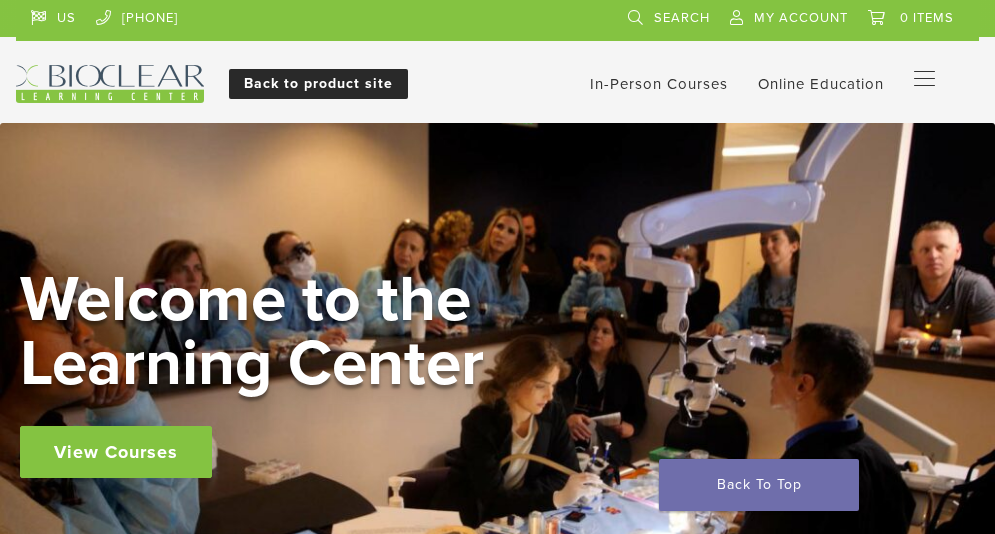 scroll, scrollTop: 0, scrollLeft: 0, axis: both 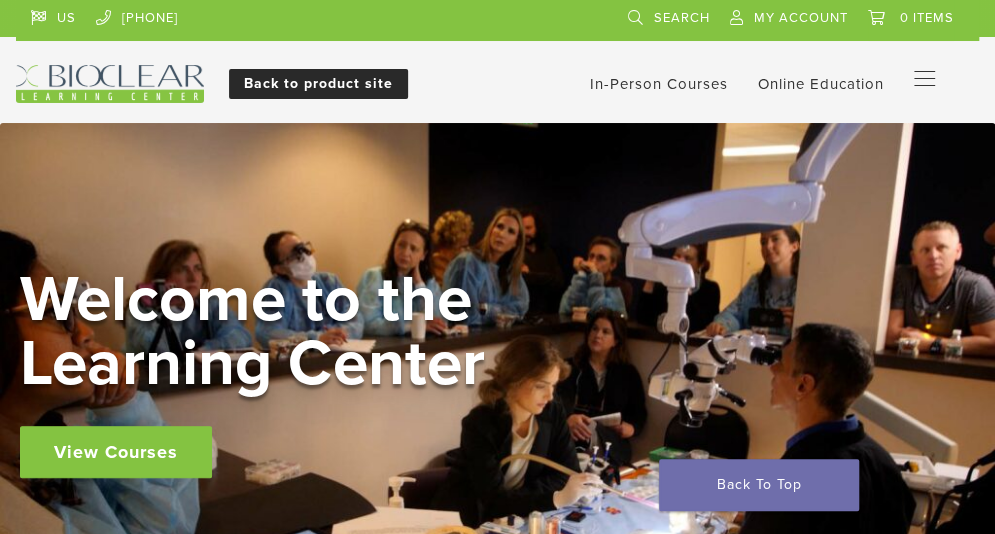 click on "Back to product site" at bounding box center (318, 84) 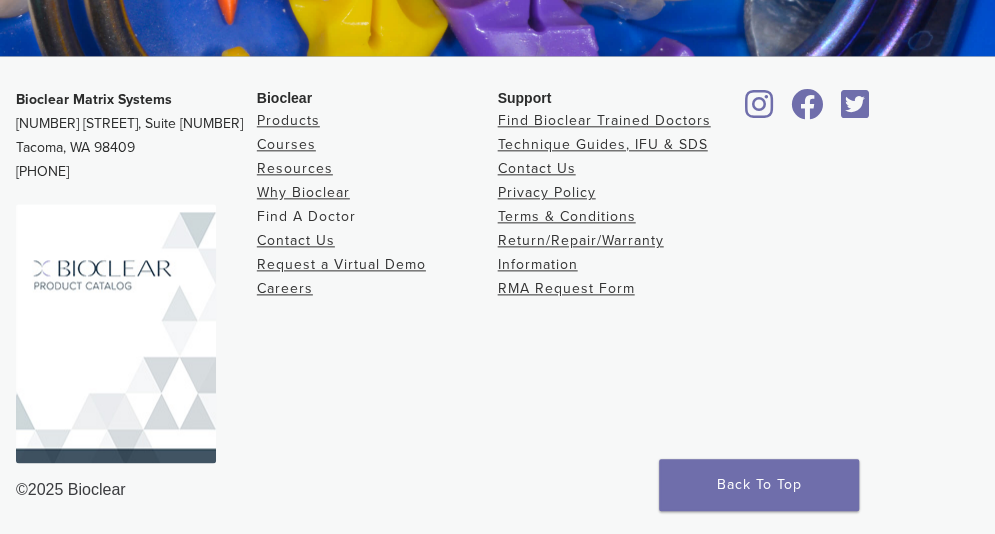 scroll, scrollTop: 3872, scrollLeft: 0, axis: vertical 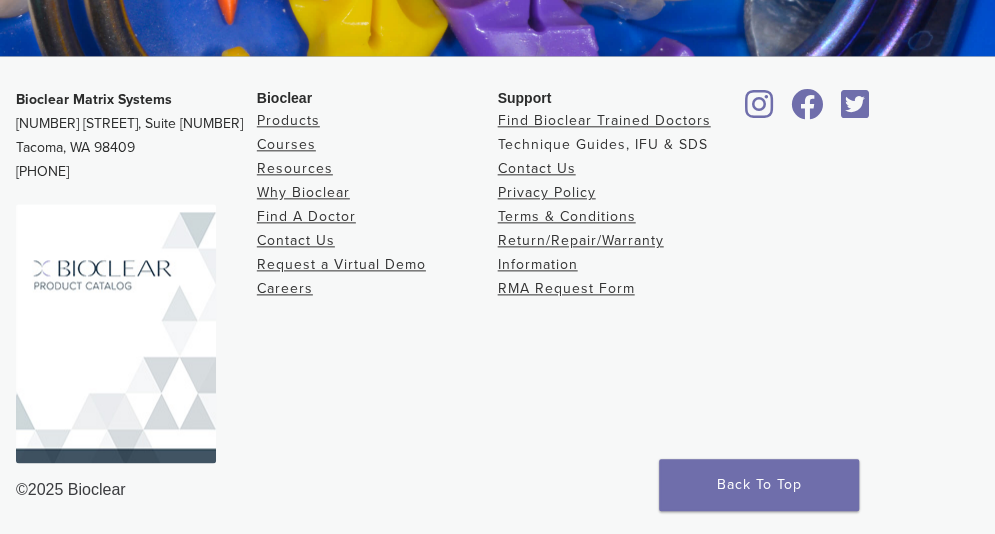 click on "Technique Guides, IFU & SDS" at bounding box center (603, 144) 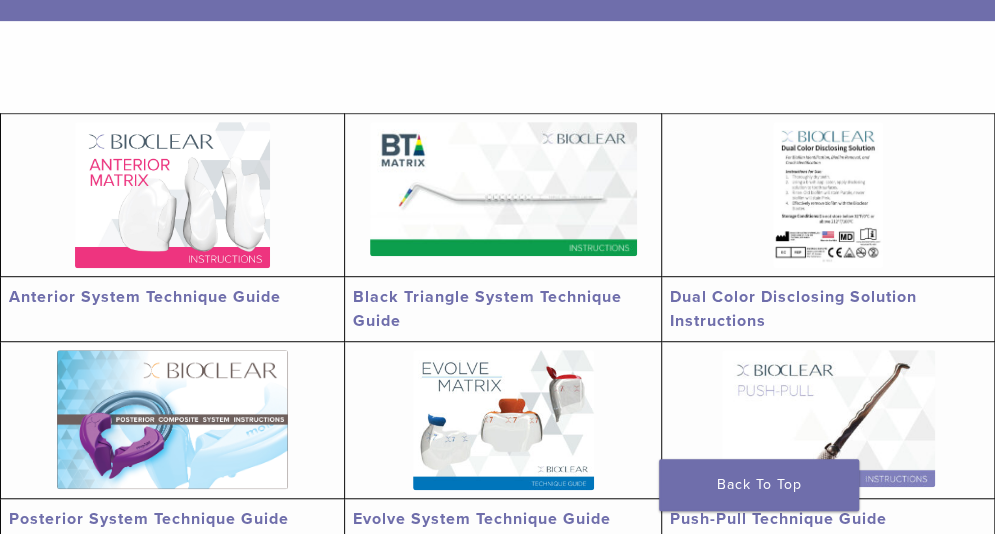 scroll, scrollTop: 362, scrollLeft: 0, axis: vertical 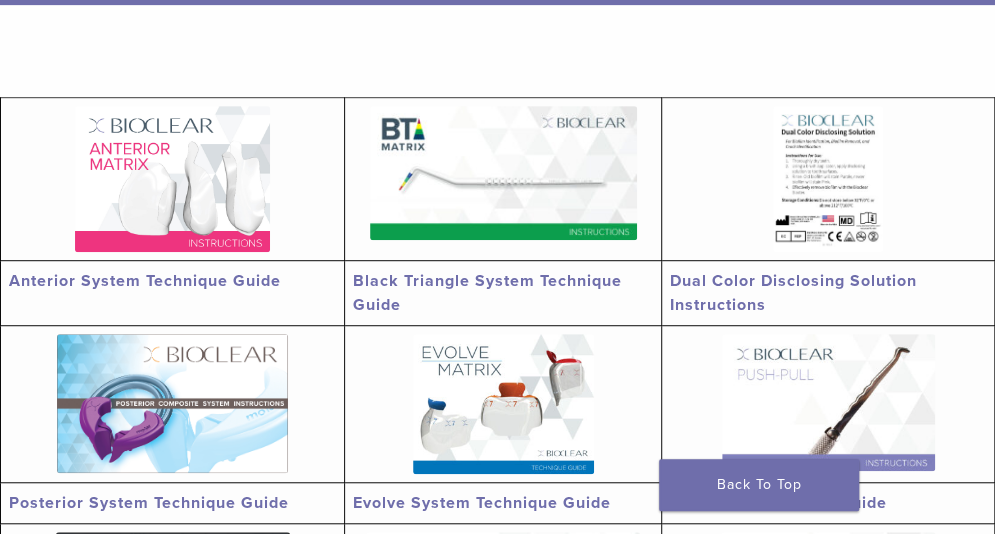 click on "Anterior System Technique Guide" at bounding box center (145, 281) 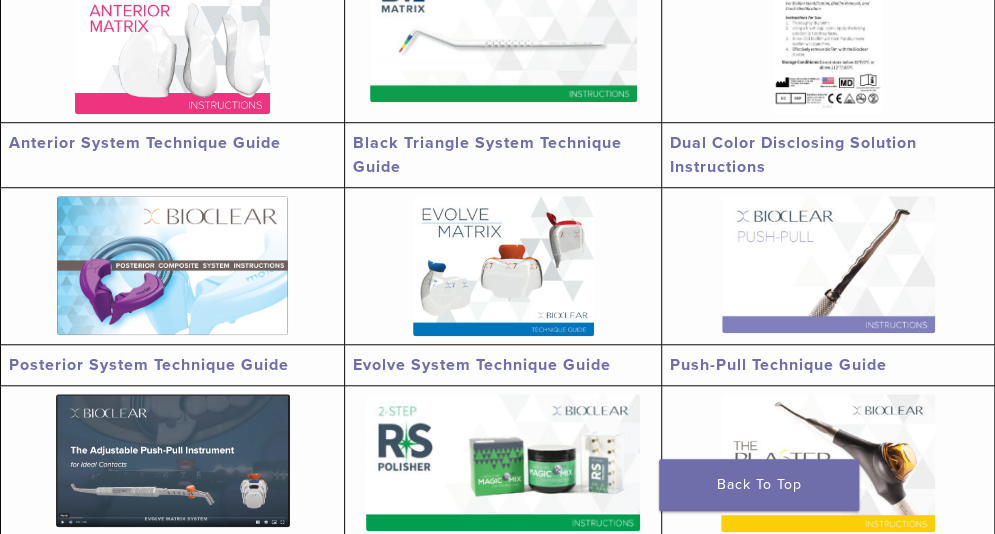 scroll, scrollTop: 716, scrollLeft: 0, axis: vertical 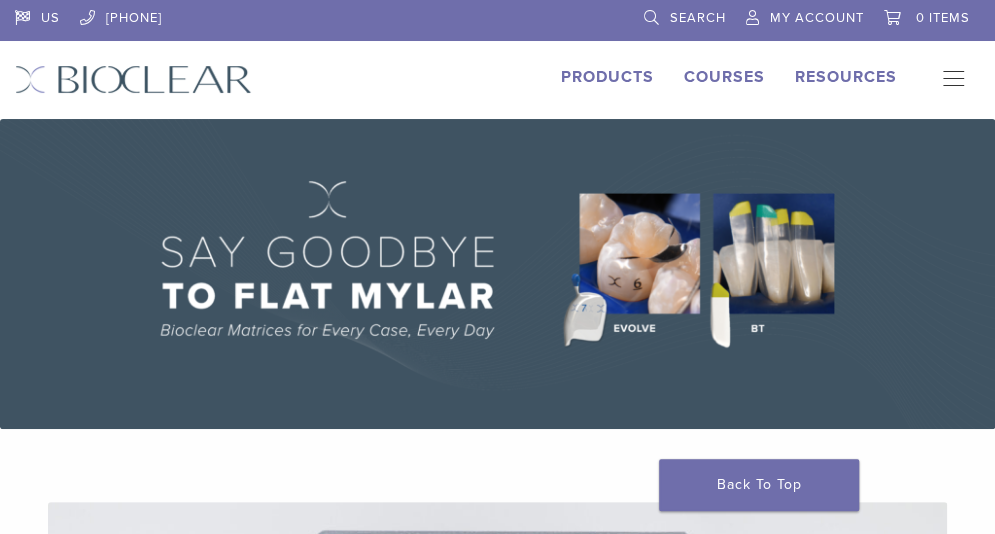 click on "Courses" at bounding box center [724, 77] 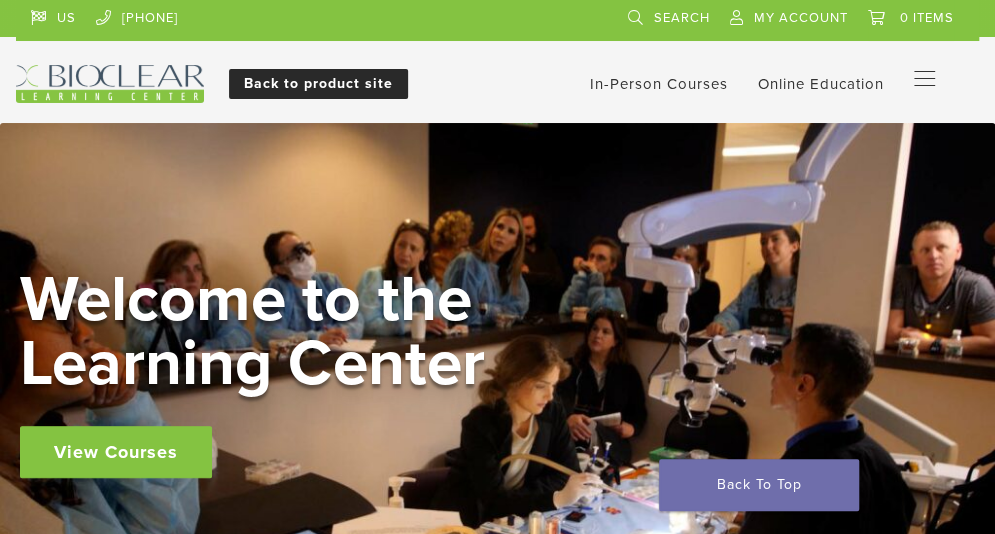 scroll, scrollTop: 0, scrollLeft: 0, axis: both 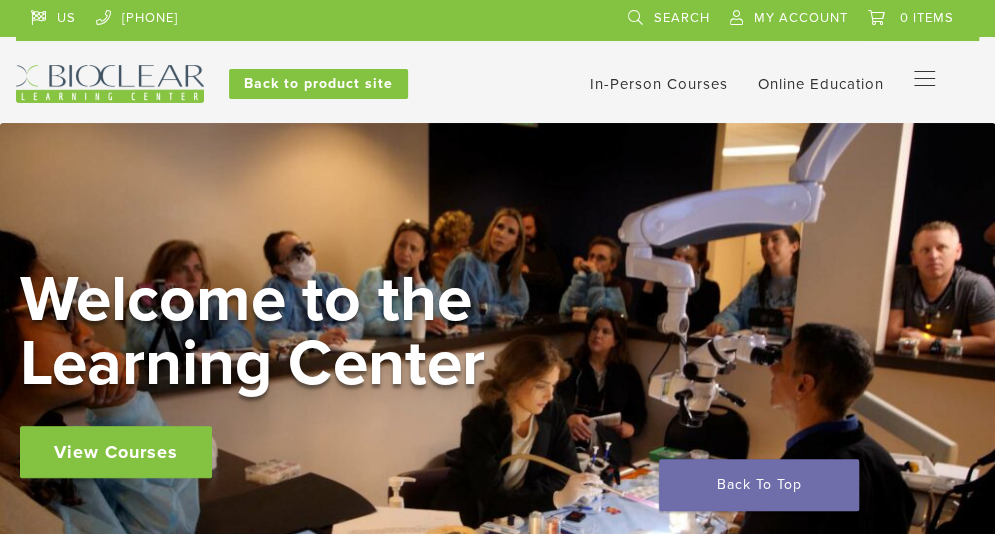 click at bounding box center (110, 84) 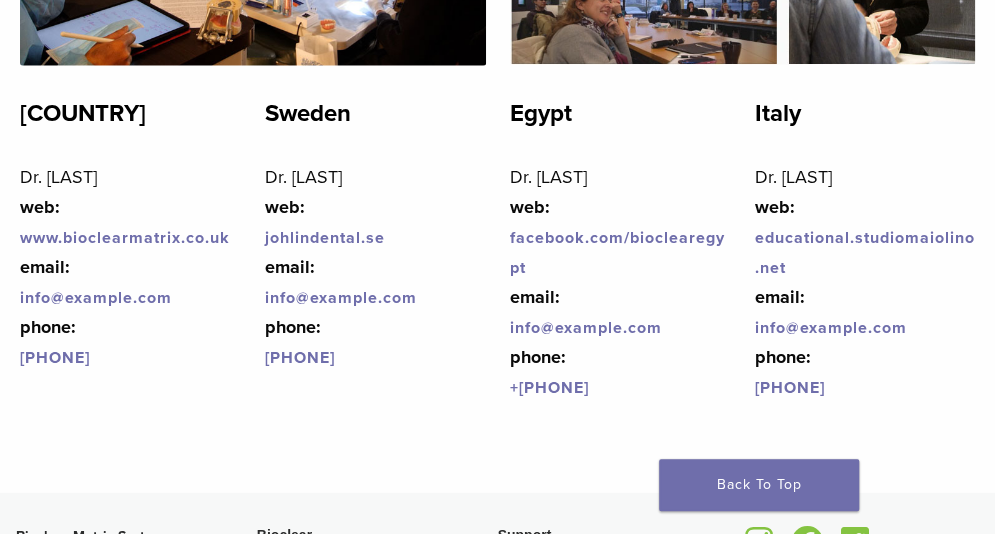 scroll, scrollTop: 4842, scrollLeft: 0, axis: vertical 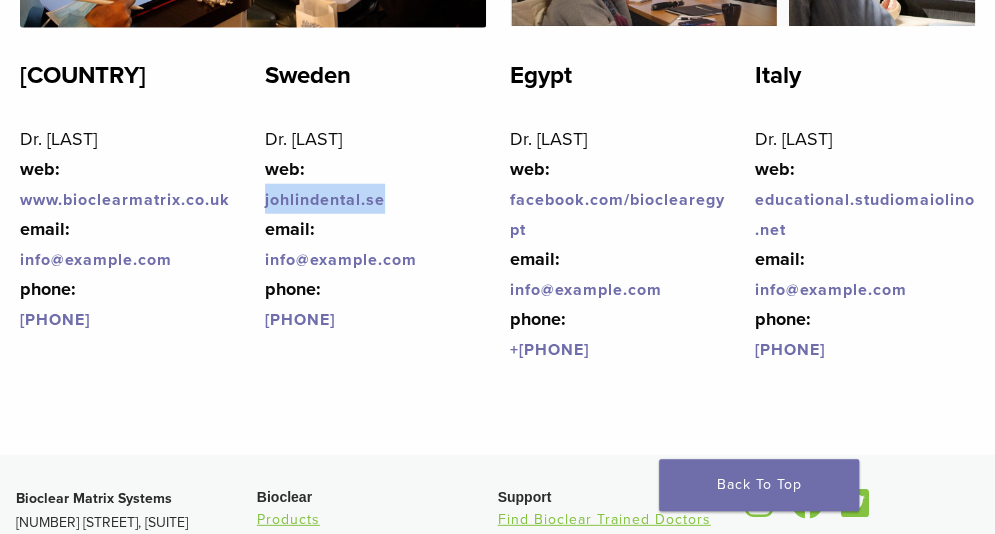 click on "johlindental.se" at bounding box center (325, 200) 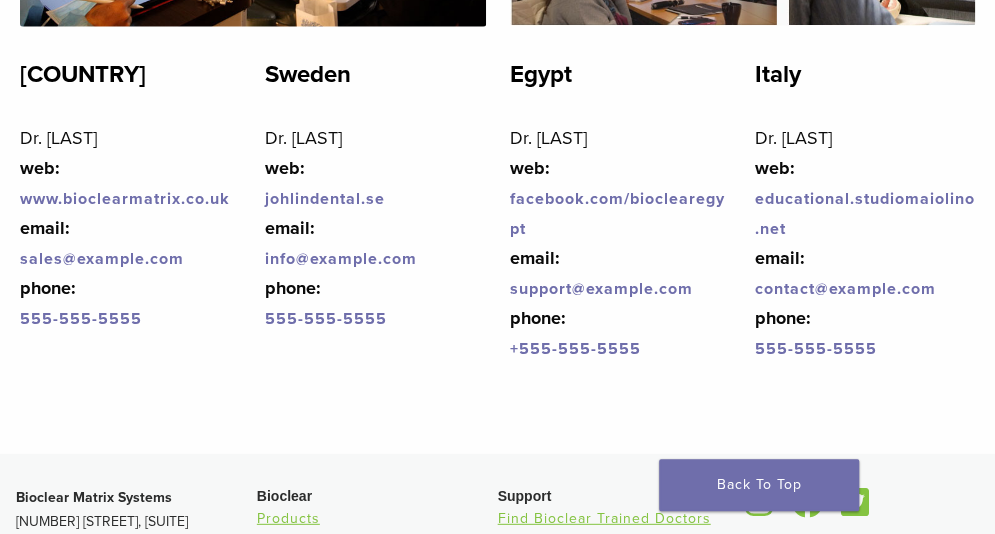 scroll, scrollTop: 4863, scrollLeft: 0, axis: vertical 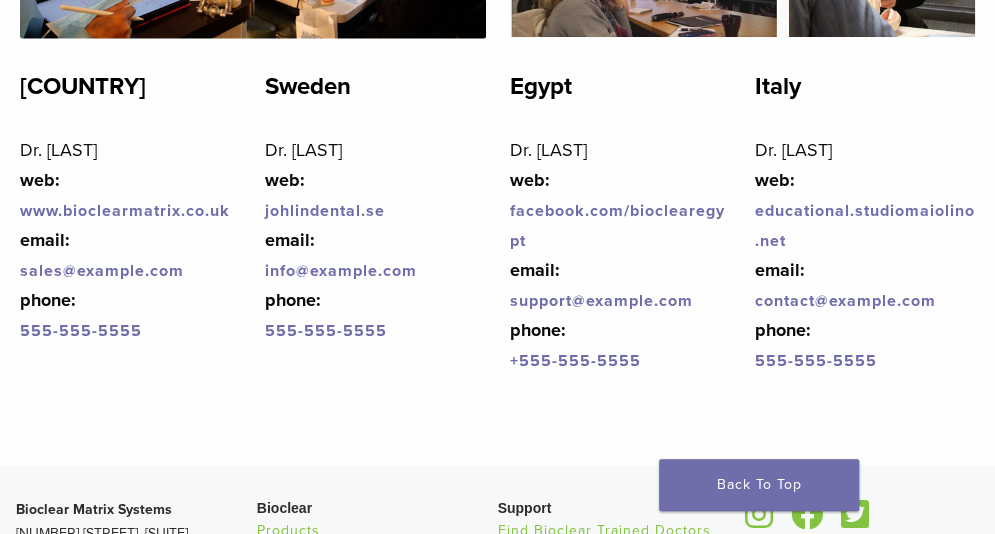 click on "facebook.com/bioclearegypt" at bounding box center [617, 226] 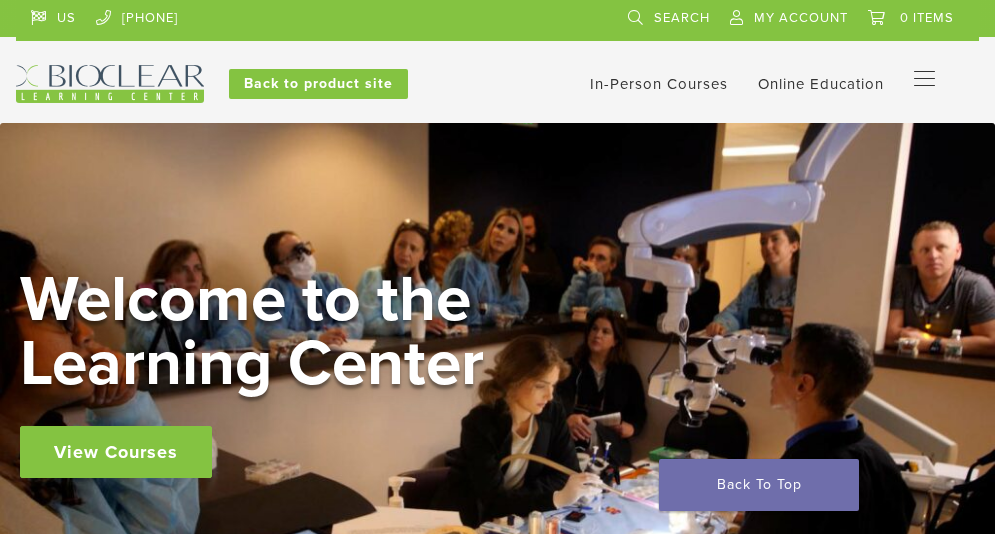 scroll, scrollTop: 4864, scrollLeft: 0, axis: vertical 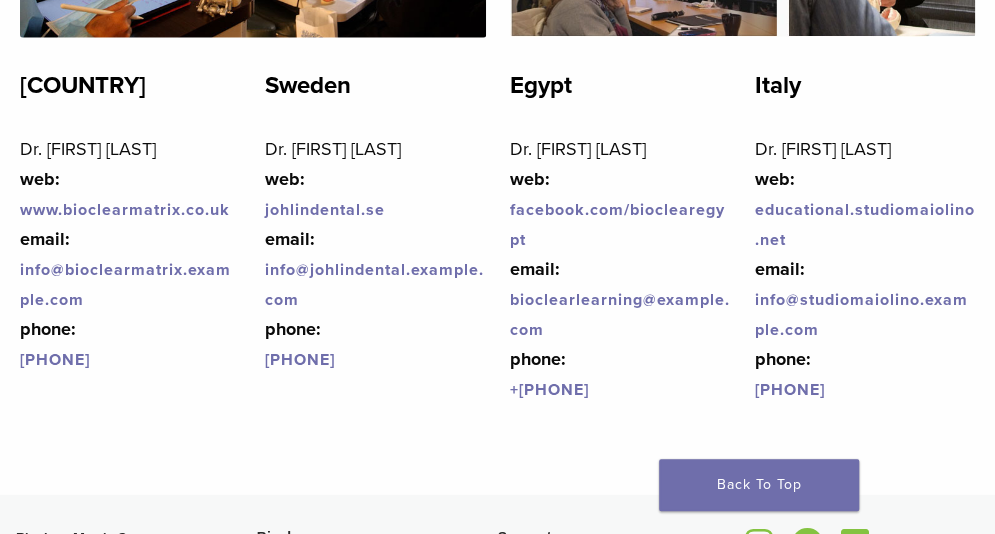 click on "info@studiomaiolino.example.com" at bounding box center [860, 315] 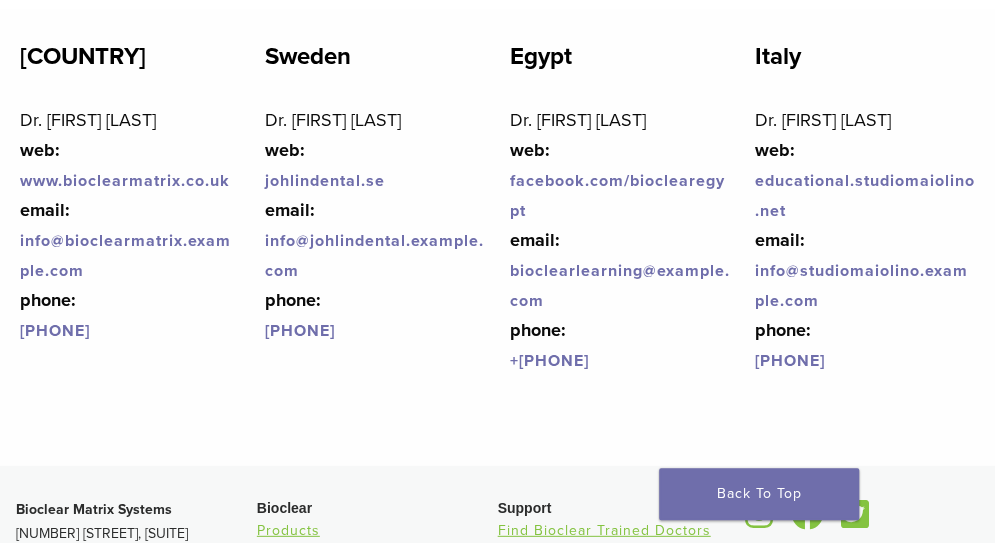 scroll, scrollTop: 4891, scrollLeft: 0, axis: vertical 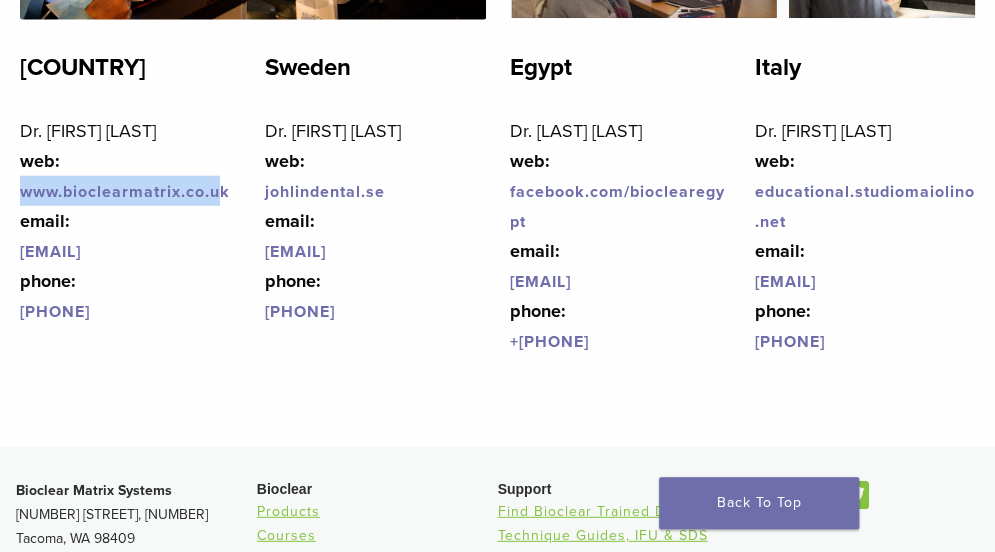 click on "www.bioclearmatrix.co.u" at bounding box center [120, 192] 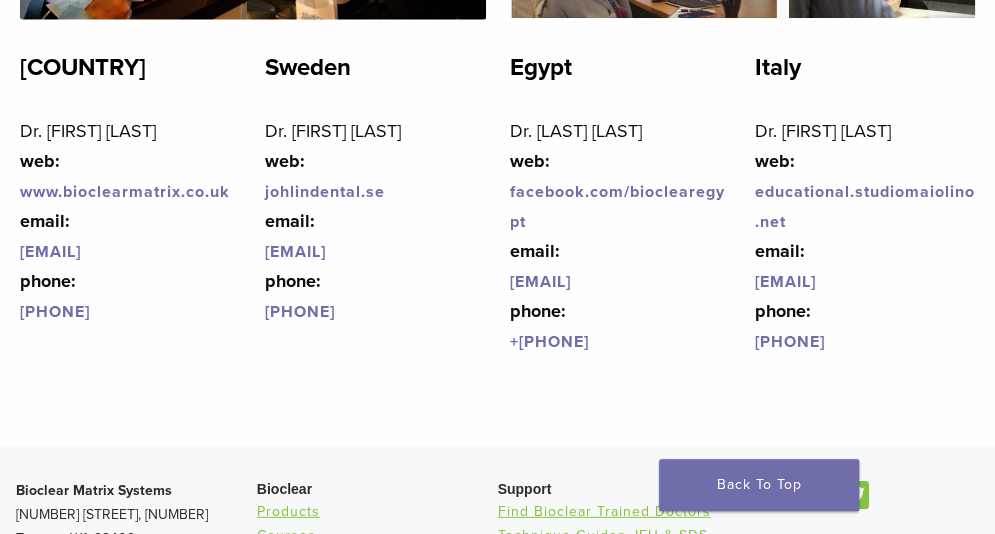 click on "Dr. Abdelrahman Tawfik web: facebook.com/bioclearegypt email: bioclearlearning@gmail.com phone: + 20 100 075 6577" at bounding box center [620, 236] 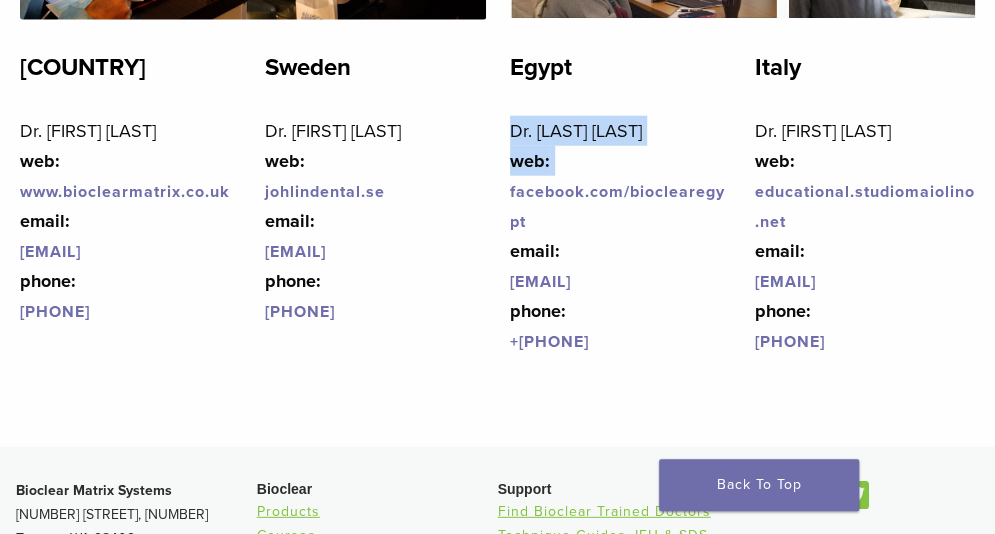 drag, startPoint x: 515, startPoint y: 141, endPoint x: 696, endPoint y: 159, distance: 181.89282 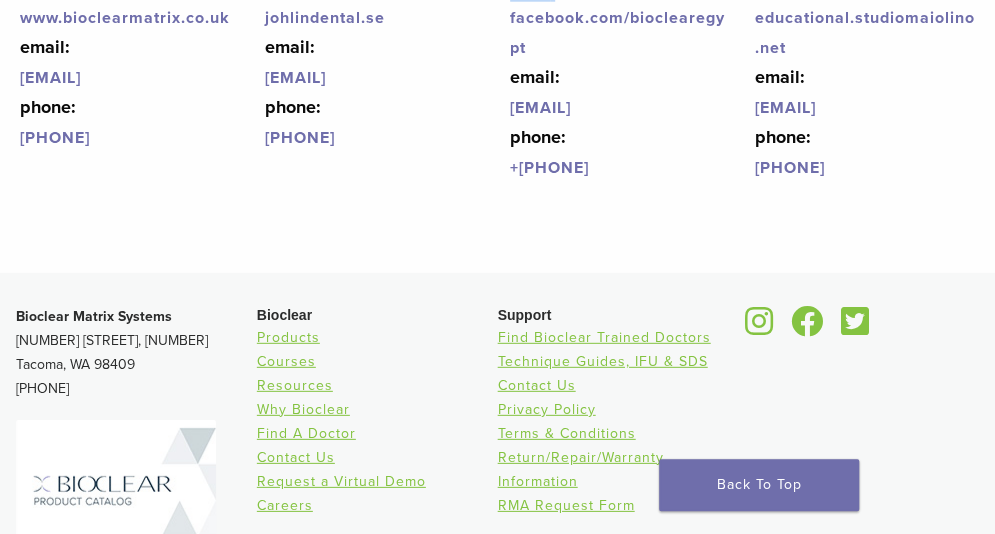 scroll, scrollTop: 5270, scrollLeft: 0, axis: vertical 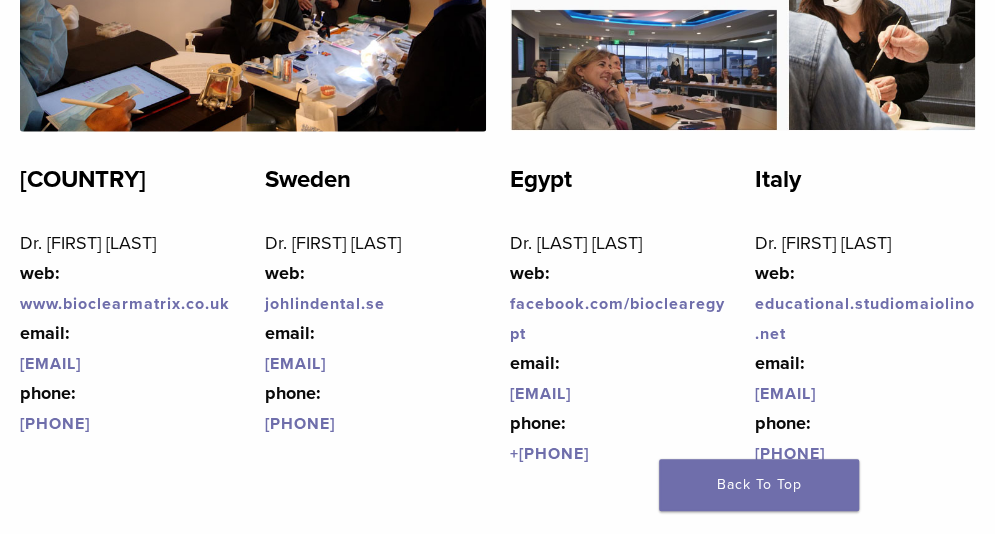 click on "Dr. Claire Burgess web: www.bioclearmatrix.co.u k email: info@bioclearmatrix.co.uk phone: +44 (0)121 369 4869" at bounding box center (130, 333) 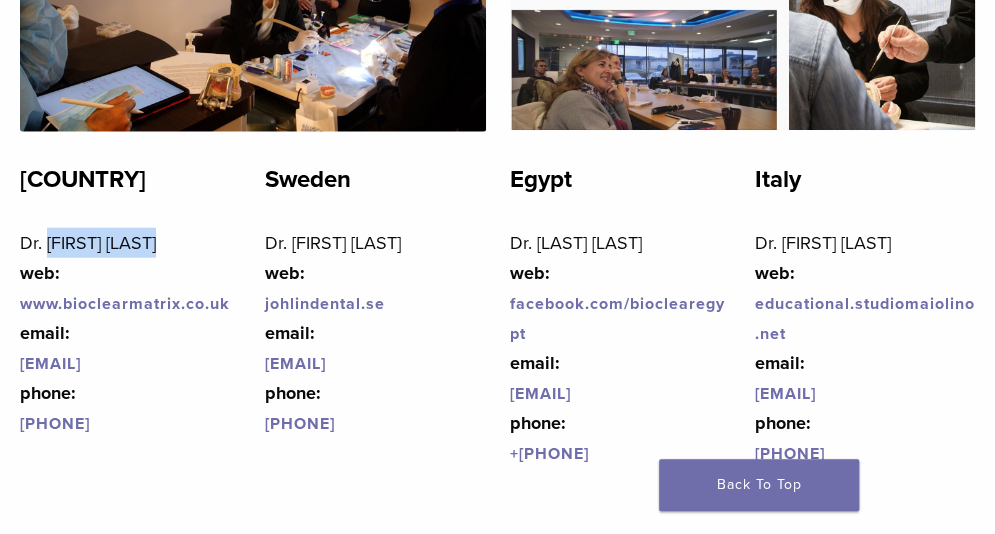 drag, startPoint x: 76, startPoint y: 253, endPoint x: 129, endPoint y: 254, distance: 53.009434 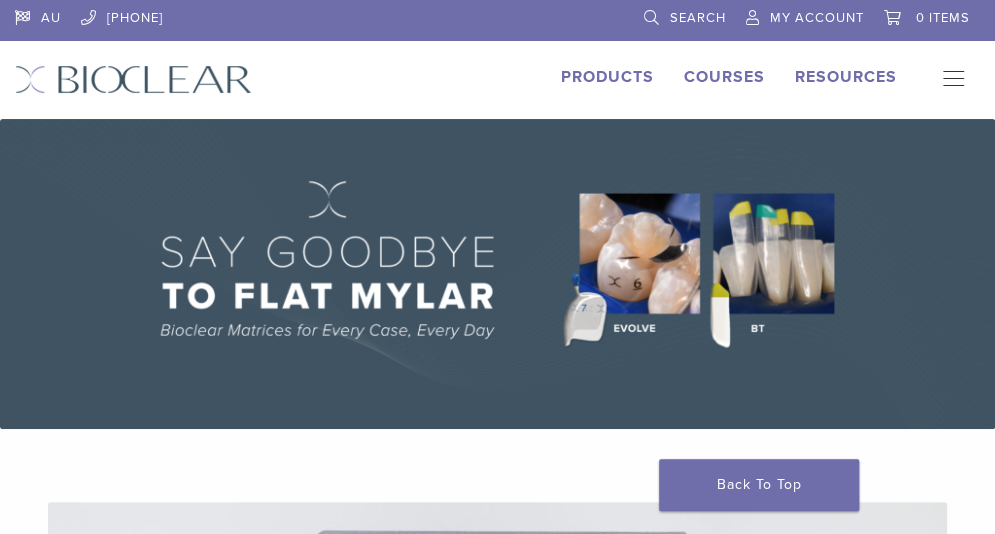 scroll, scrollTop: 0, scrollLeft: 0, axis: both 